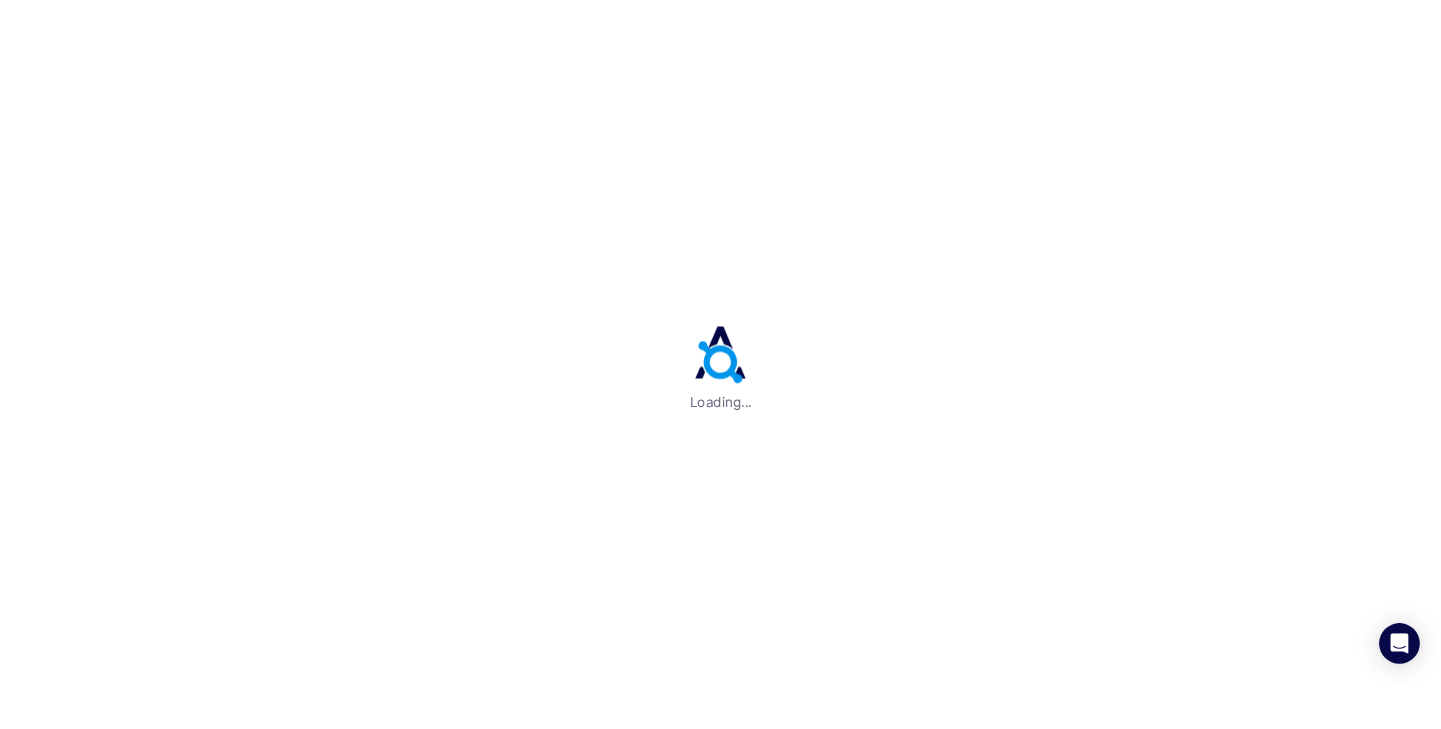 scroll, scrollTop: 0, scrollLeft: 0, axis: both 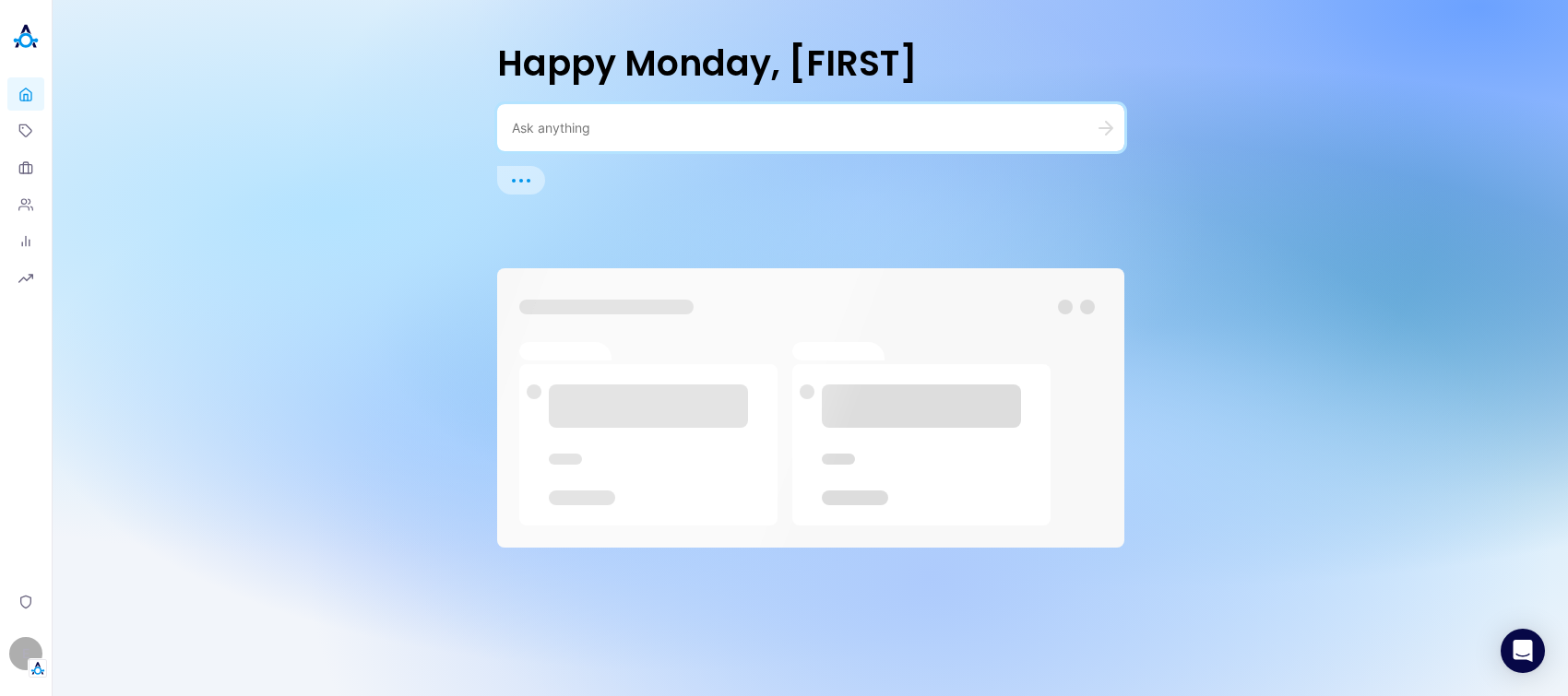 click at bounding box center [789, 127] 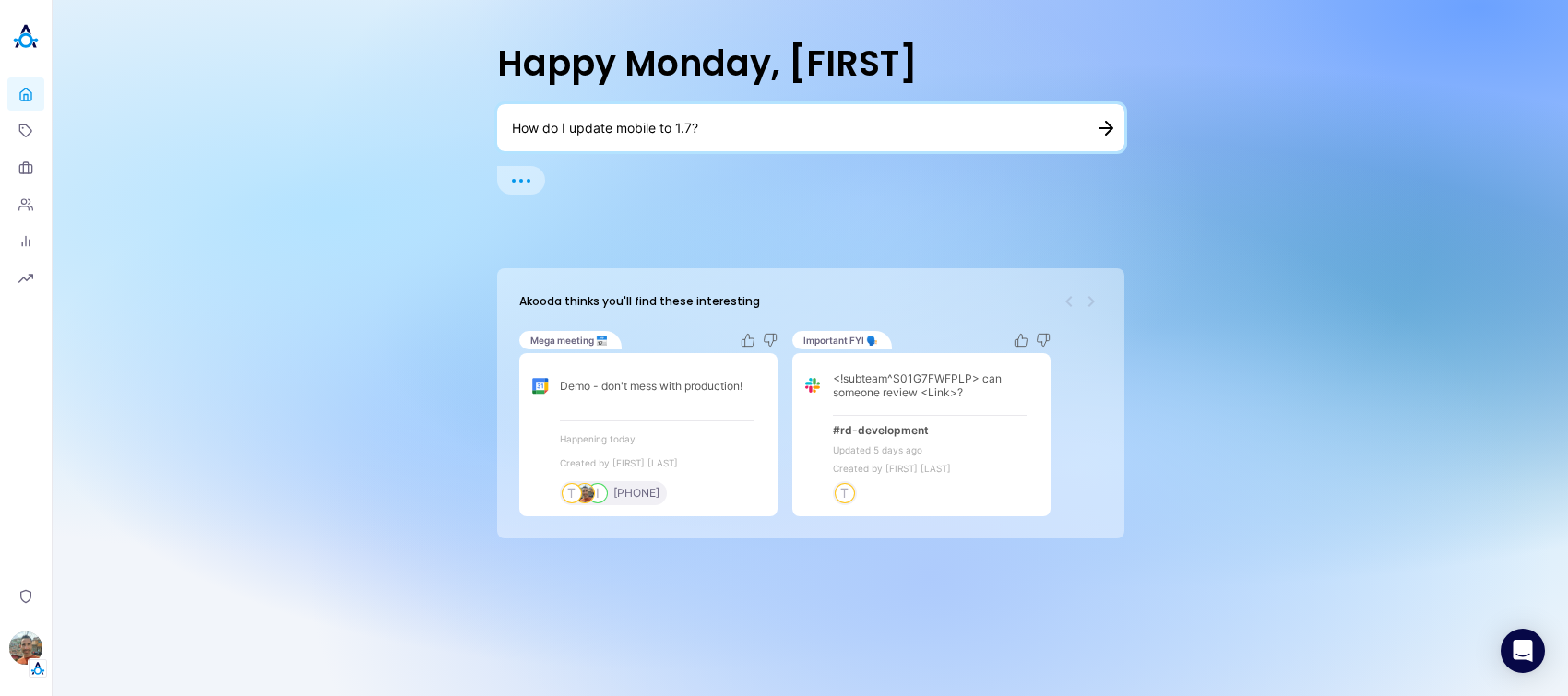 type on "How do I update mobile to 1.7?" 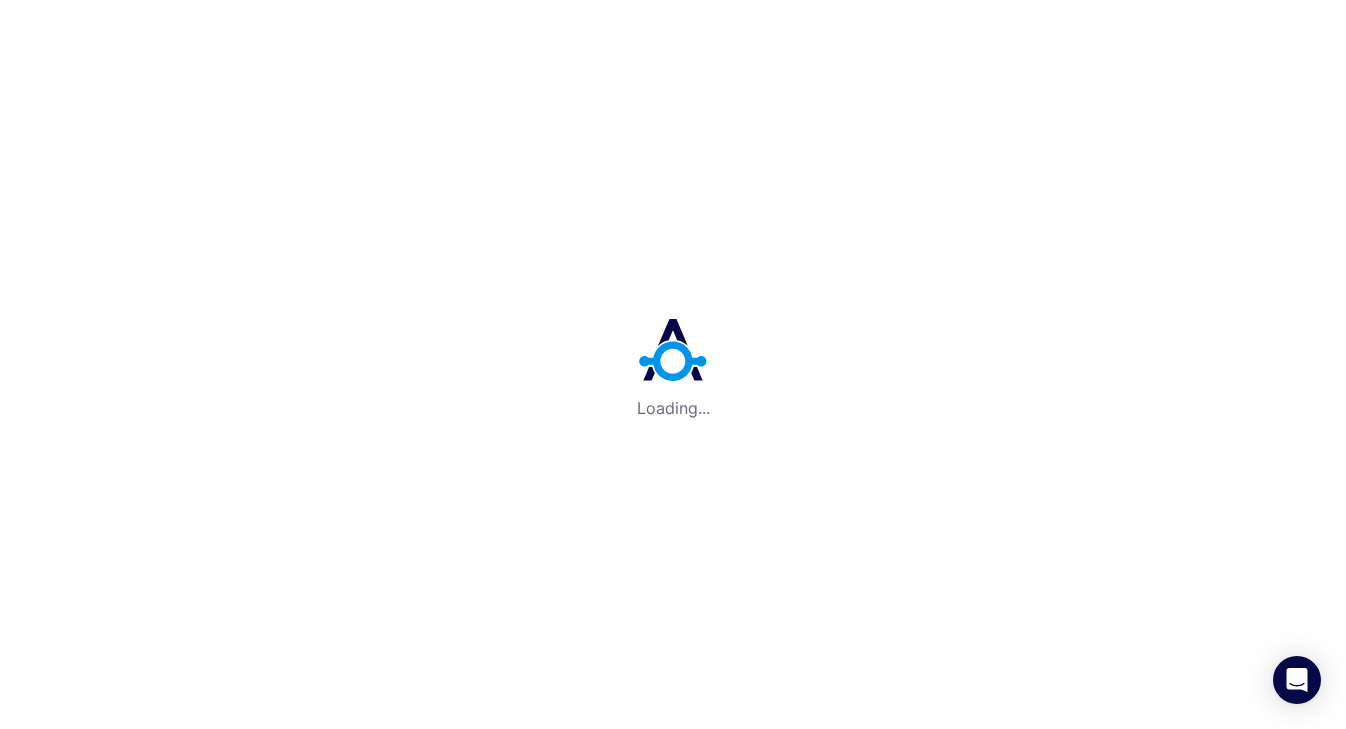 scroll, scrollTop: 0, scrollLeft: 0, axis: both 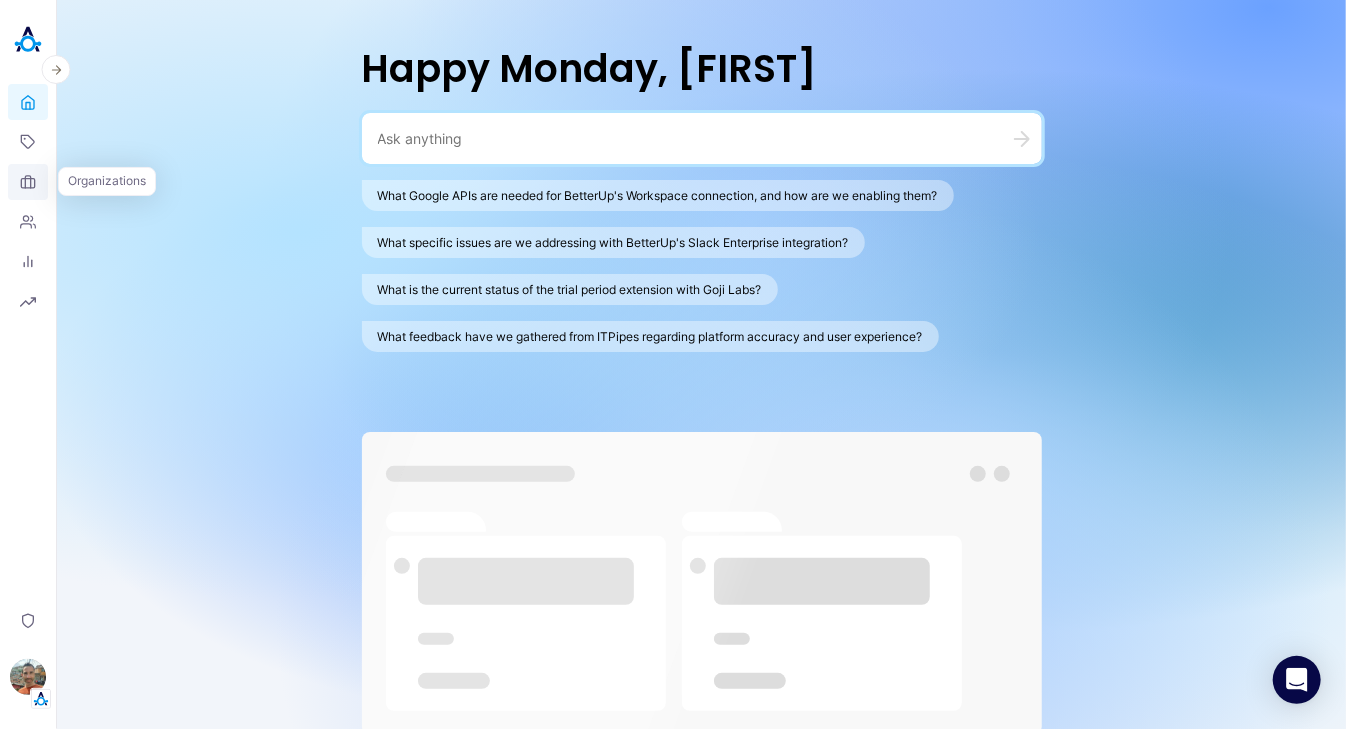 click 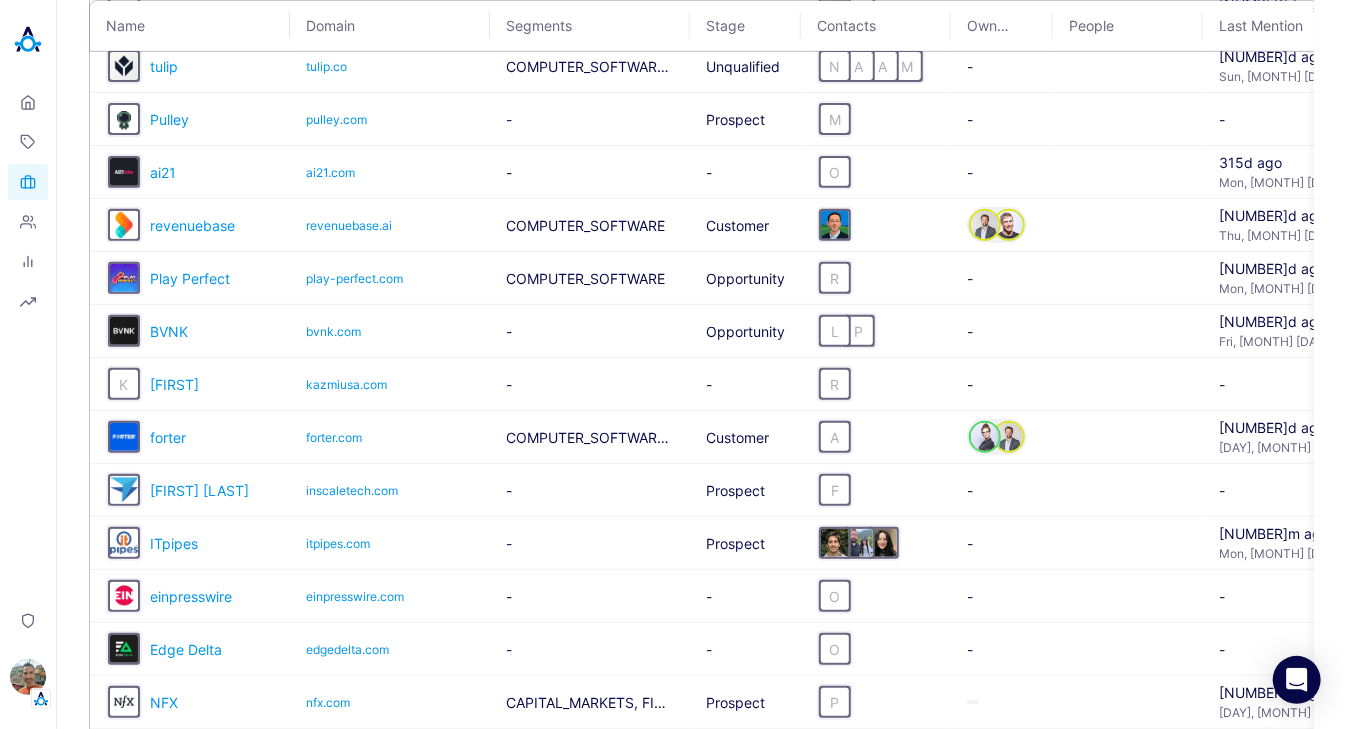 scroll, scrollTop: 0, scrollLeft: 0, axis: both 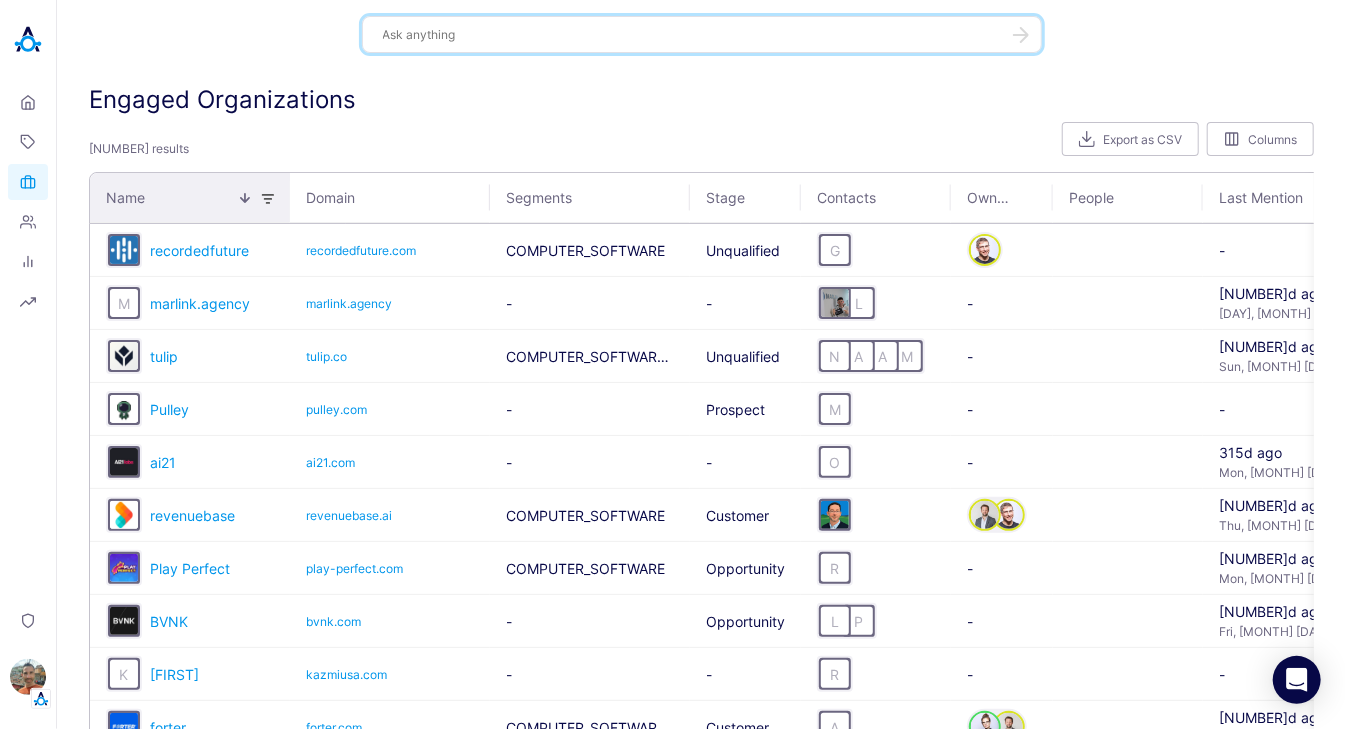 click on "Name" at bounding box center [190, 198] 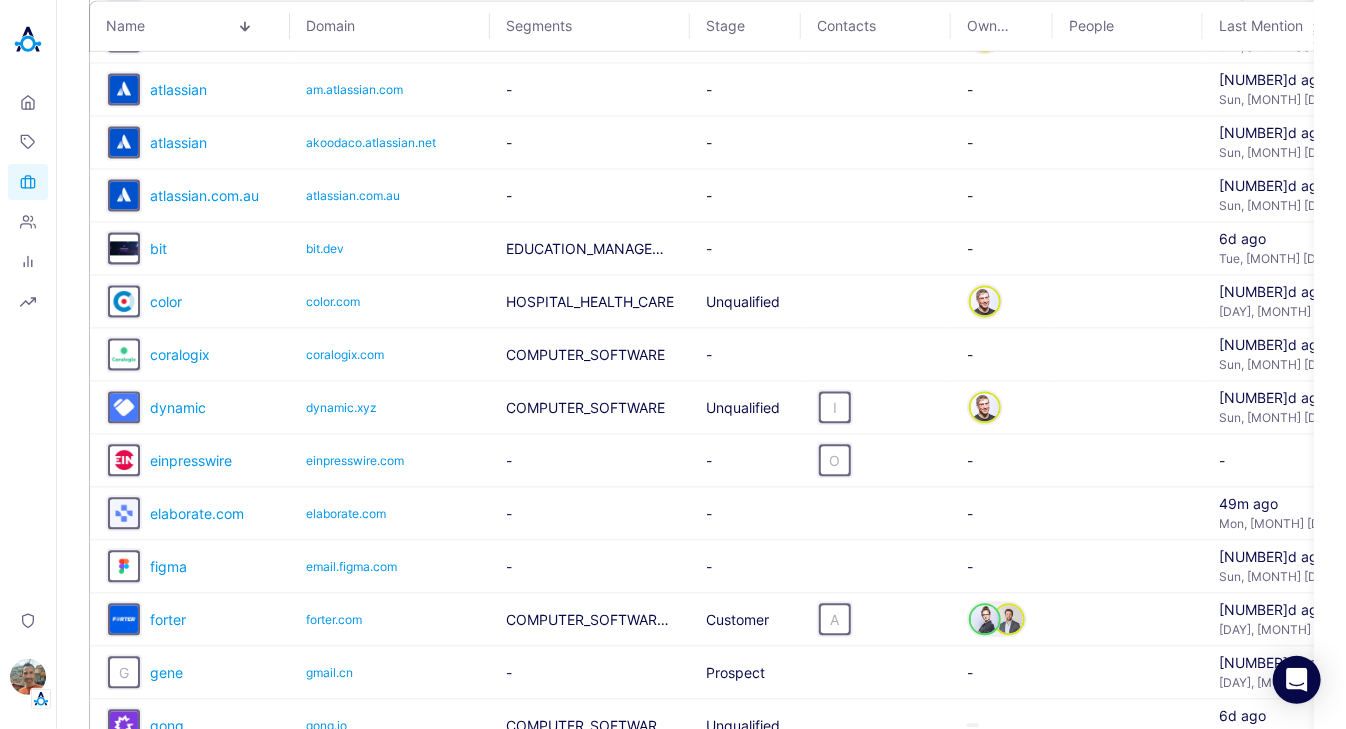 scroll, scrollTop: 2218, scrollLeft: 0, axis: vertical 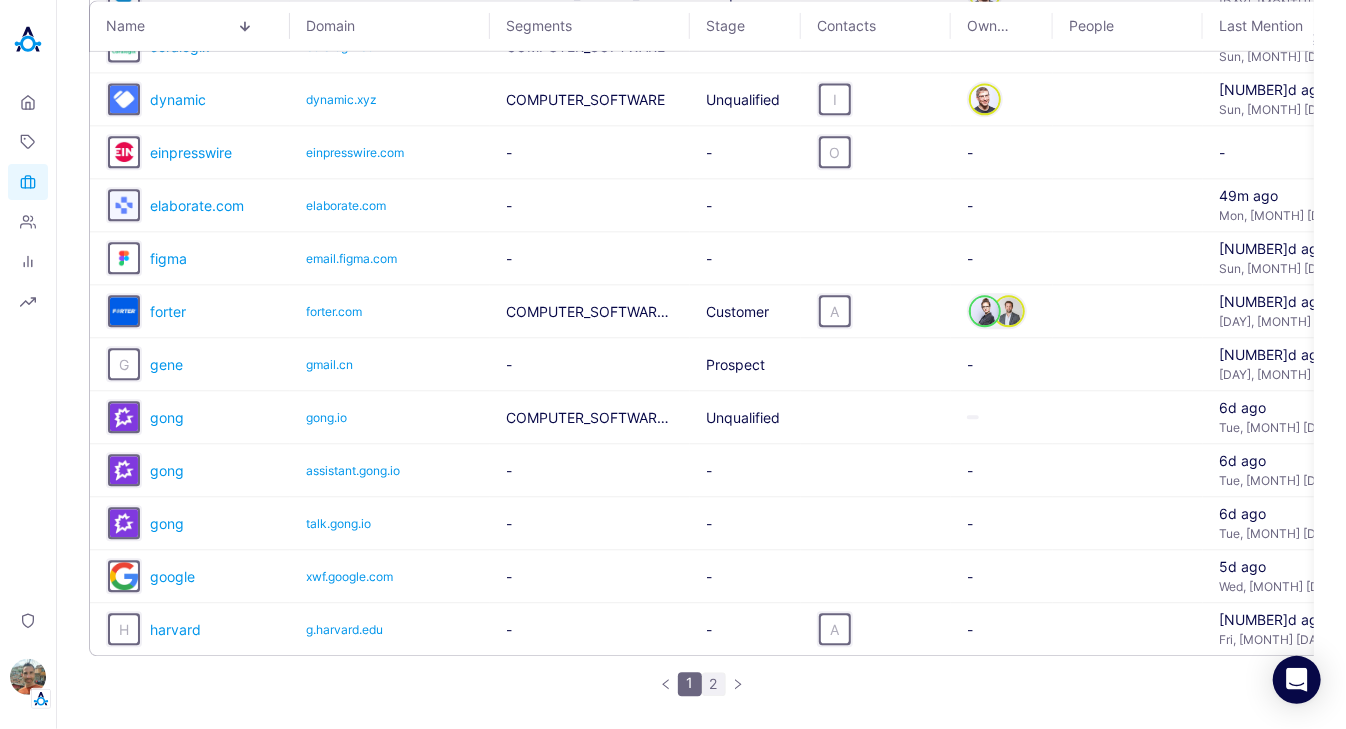 click on "2" at bounding box center [714, 684] 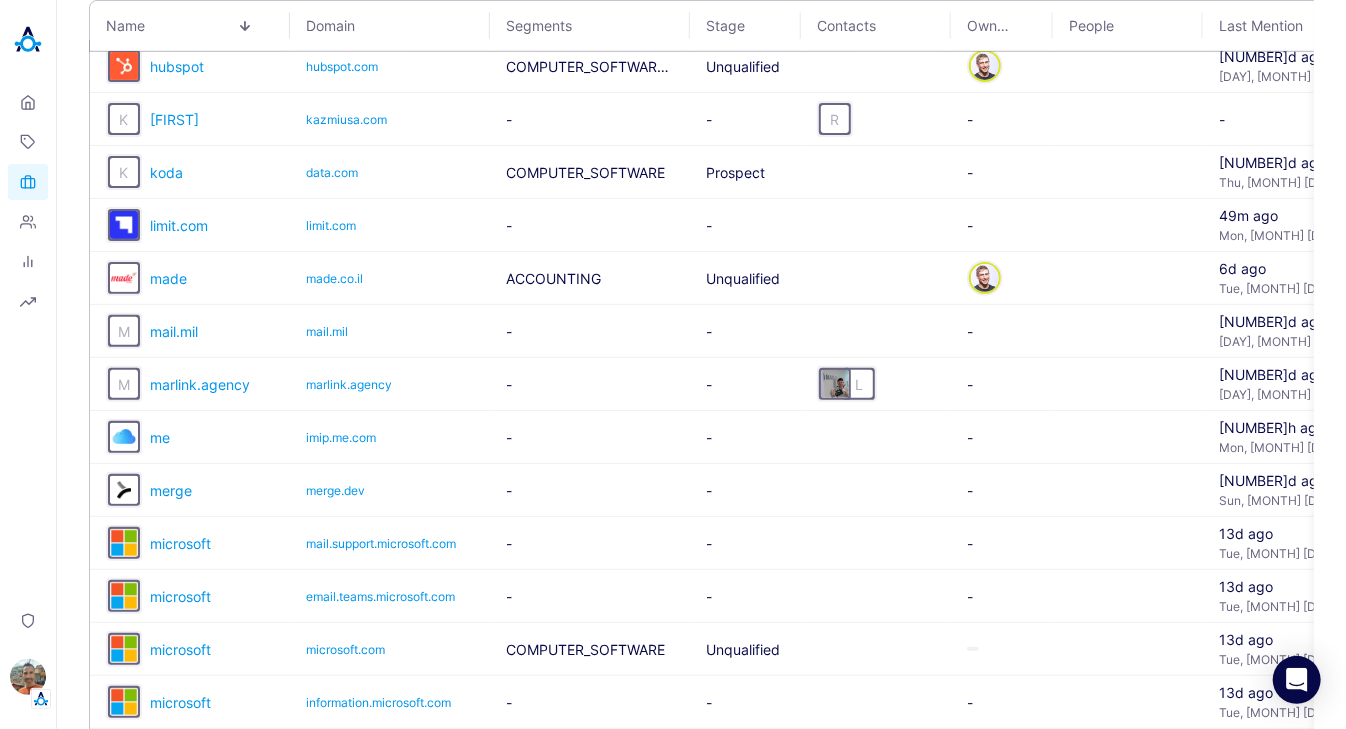 scroll, scrollTop: 0, scrollLeft: 0, axis: both 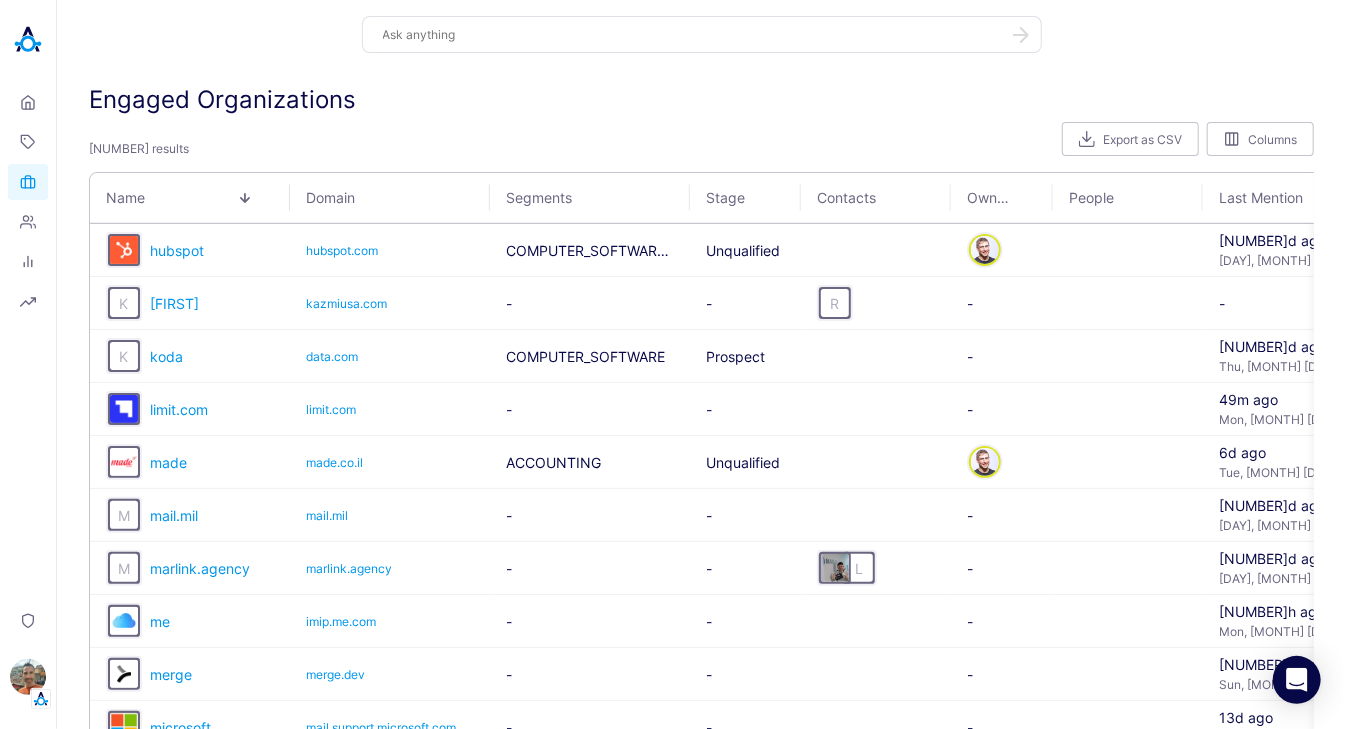 click on "87 results Export as CSV Columns" at bounding box center (701, 143) 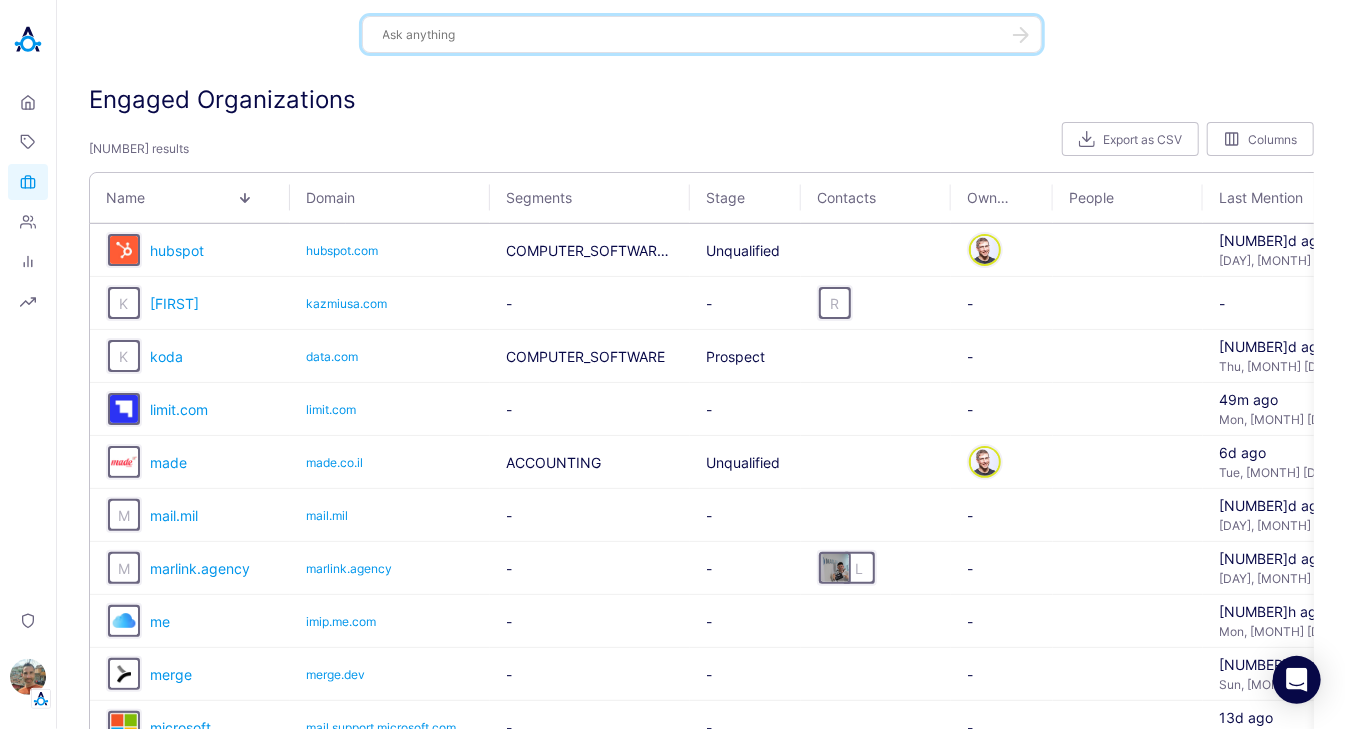 click on "Engaged Organizations" at bounding box center (222, 99) 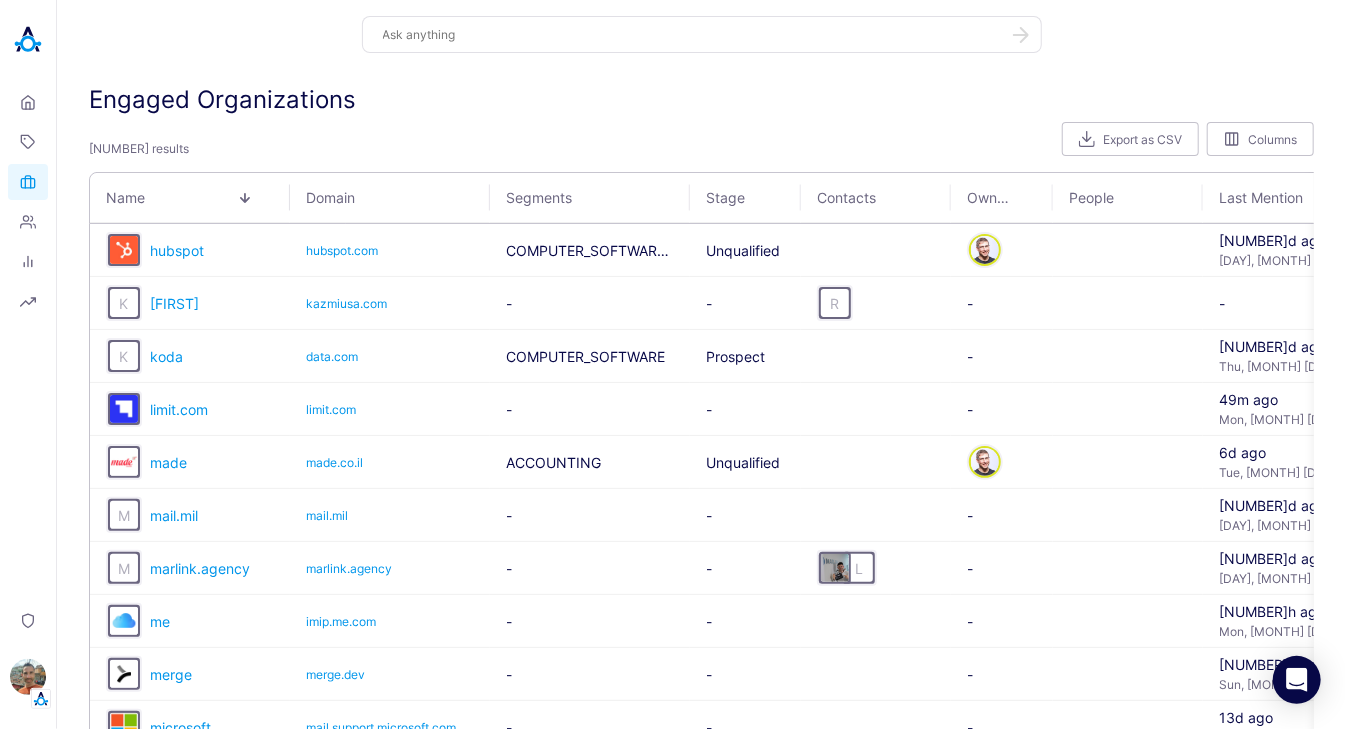 click on "87 results" at bounding box center [139, 148] 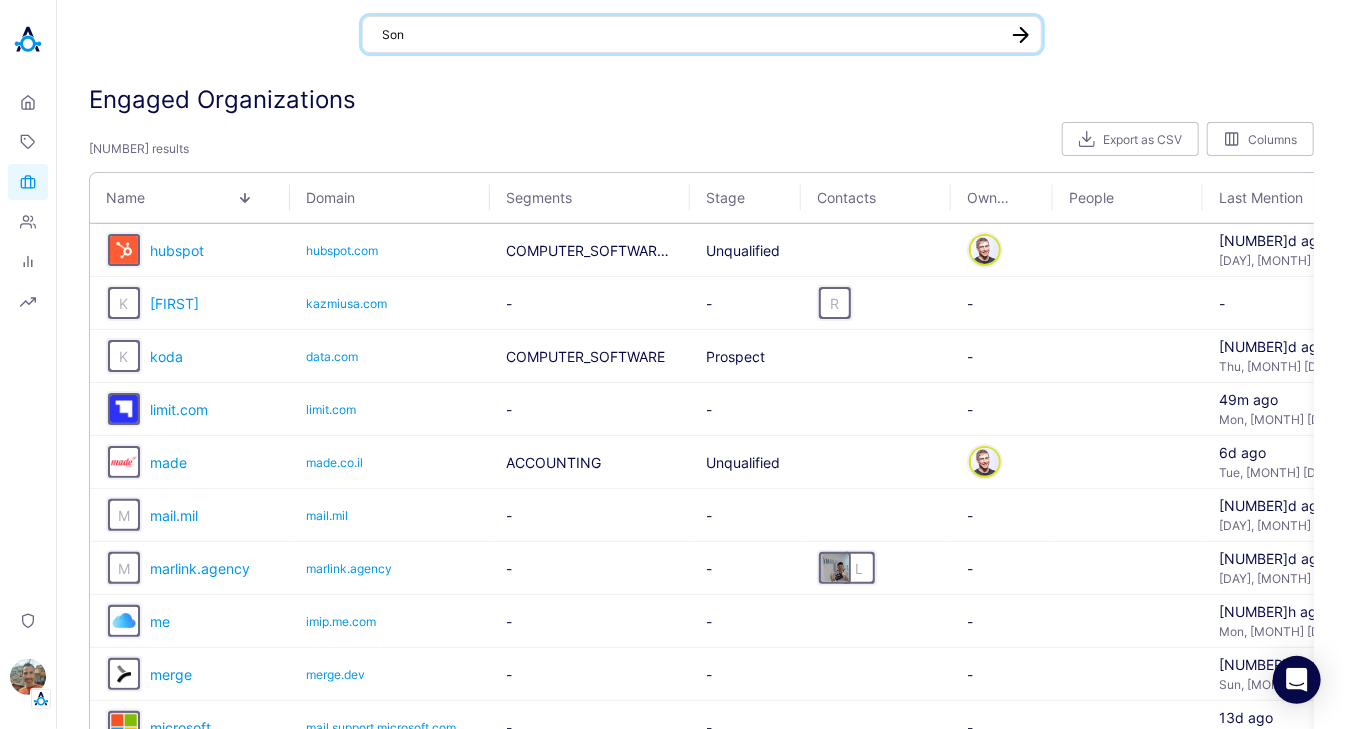 type on "Sony" 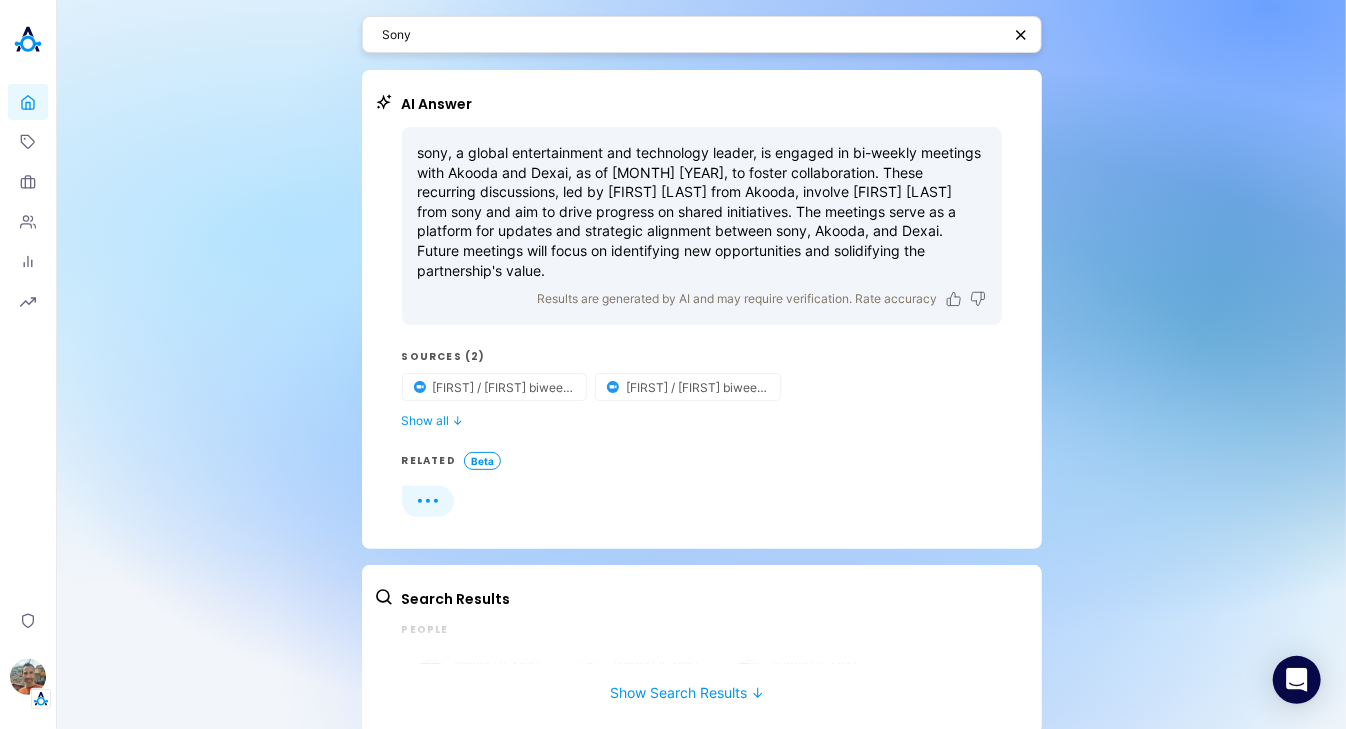 scroll, scrollTop: 20, scrollLeft: 0, axis: vertical 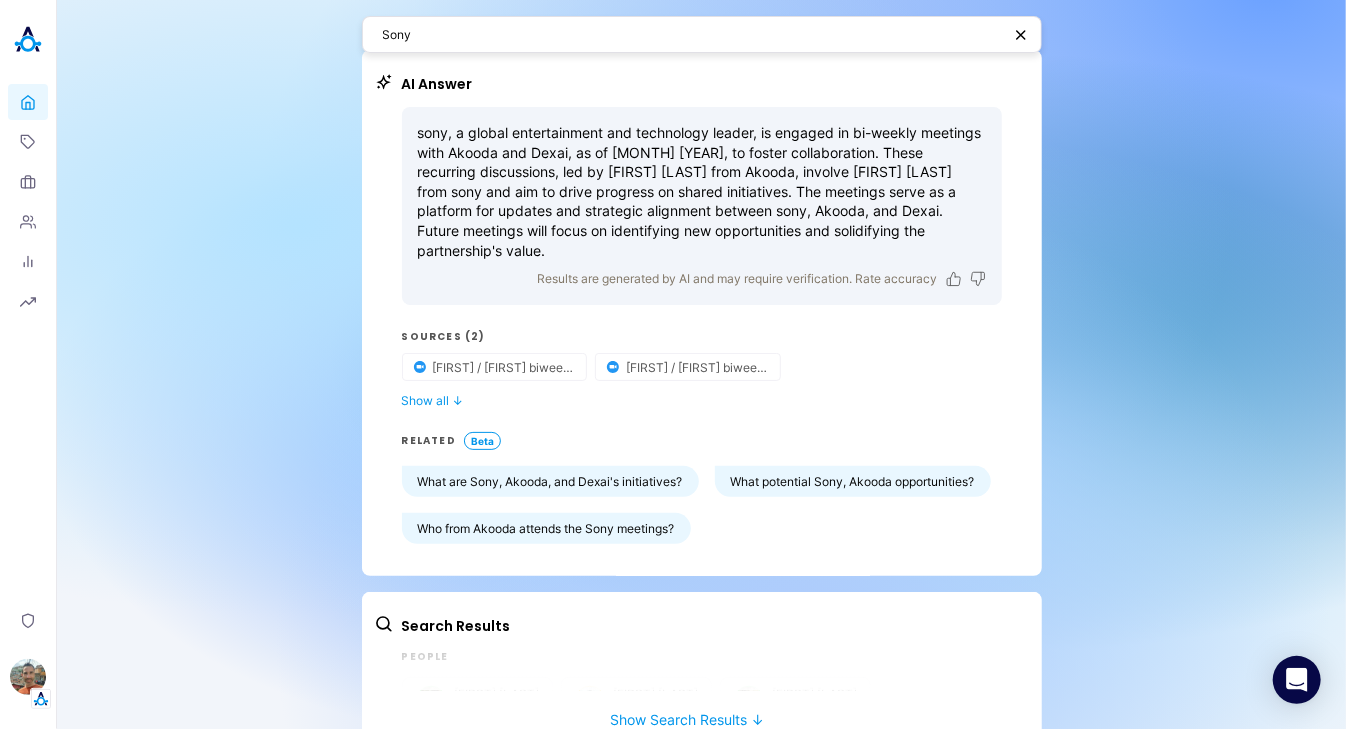 click on "AI Answer sony, a global entertainment and technology leader, is engaged in bi-weekly meetings with Akooda and Dexai, as of July 2025, to foster collaboration. These recurring discussions, led by Yuval Gonczarowski from Akooda, involve Anthony Tayoun from sony and aim to drive progress on shared initiatives. The meetings serve as a platform for updates and strategic alignment between sony, Akooda, and Dexai. Future meetings will focus on identifying new opportunities and solidifying the partnership's value. Results are generated by AI and may require verification. Rate accuracy Sources (2) Anthony / Yuval biweekly Anthony / Yuval biweekly Show   all   ↓ RELATED Beta What are Sony, Akooda, and Dexai's initiatives? What are potential Sony, Akooda opportunities? Who from Akooda attends the Sony meetings?" at bounding box center [702, 313] 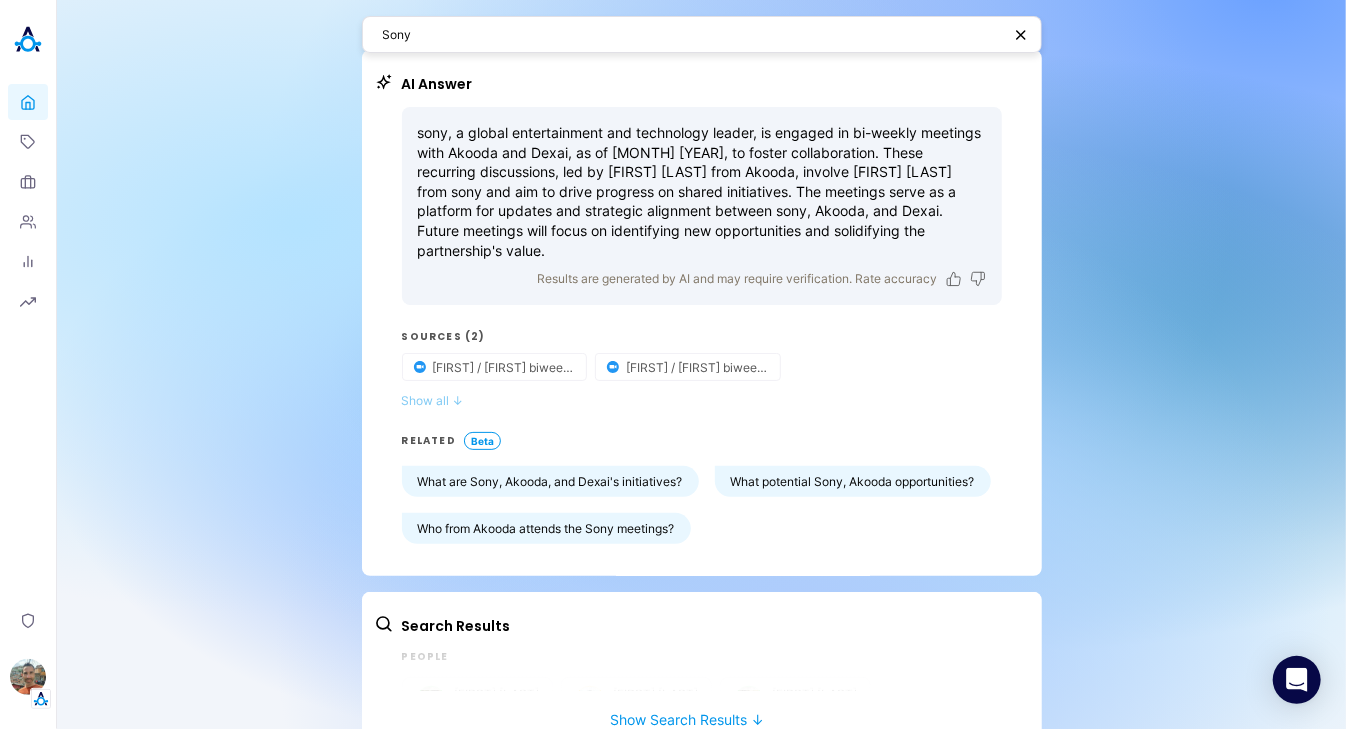 click on "Show   all   ↓" at bounding box center [702, 400] 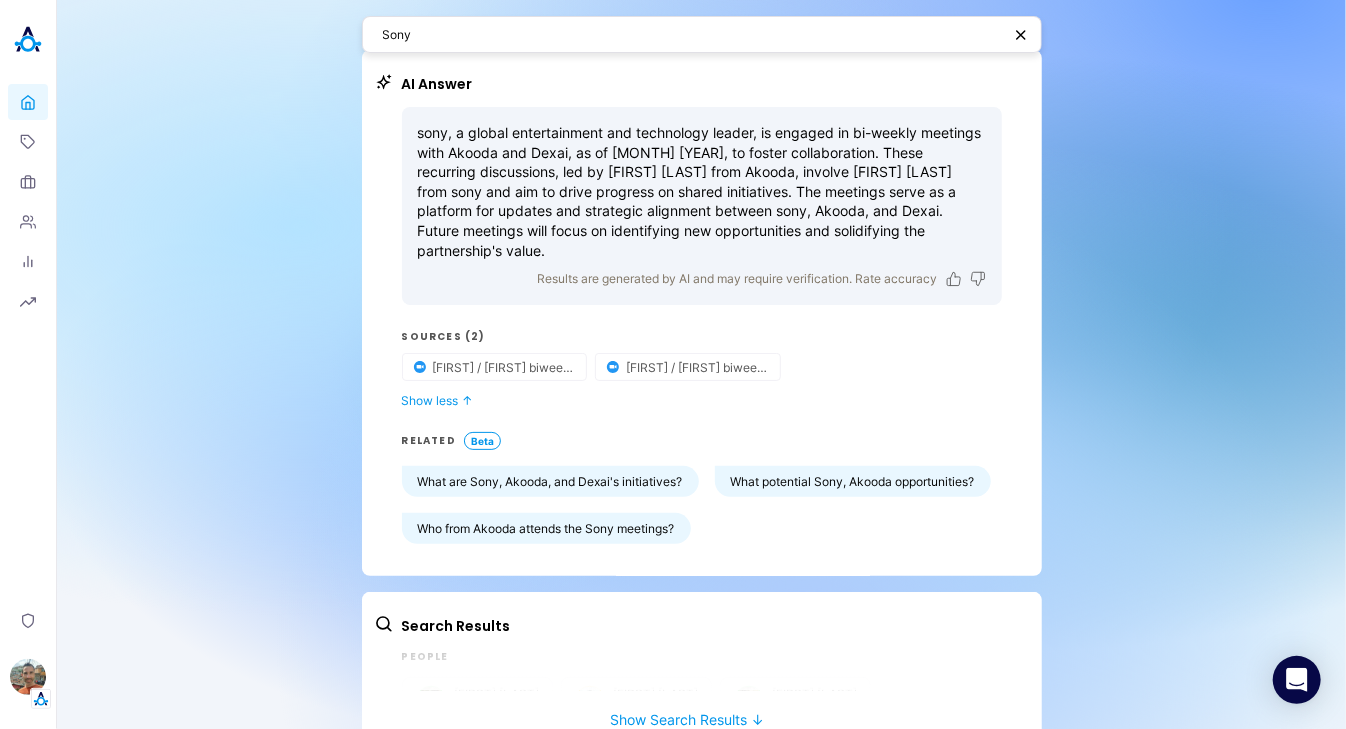 scroll, scrollTop: 113, scrollLeft: 0, axis: vertical 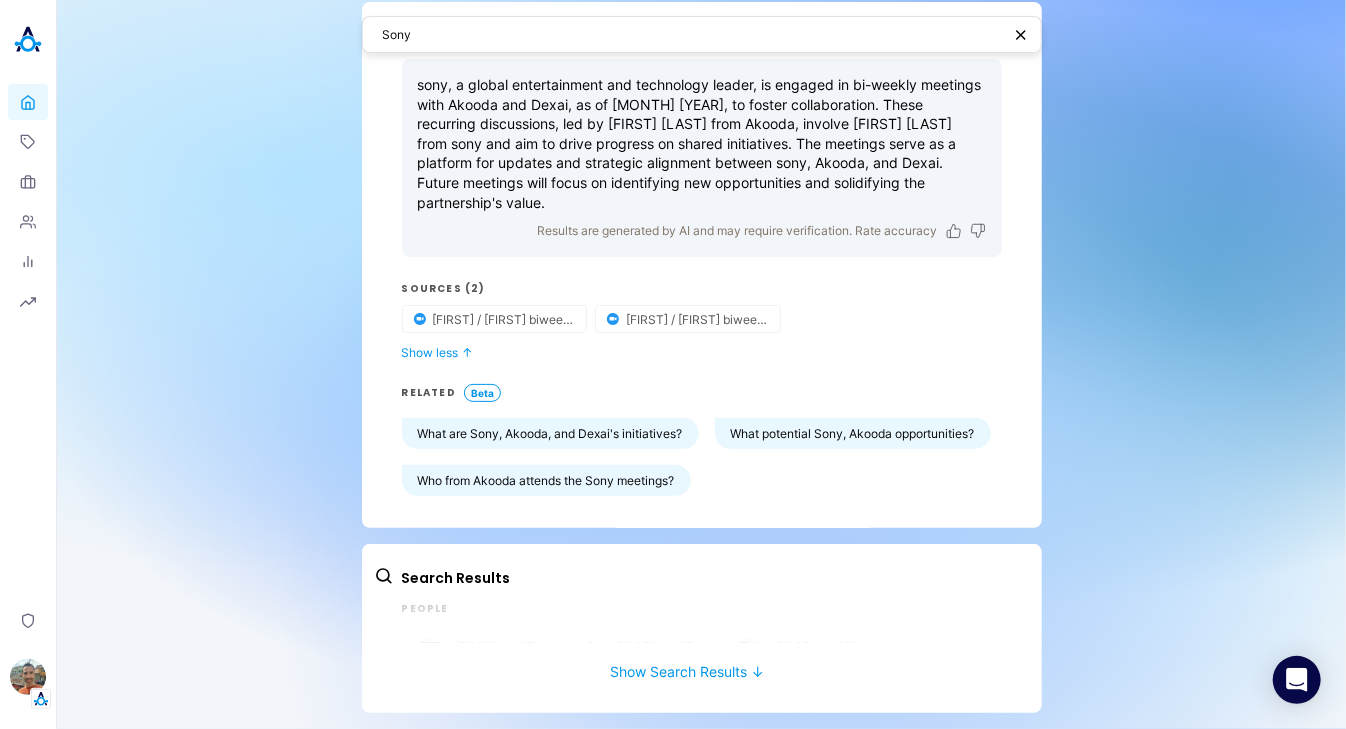 click on "Search Results People Ilana Djemal Product Eran Naor R&D Alisa Faingold Product Organizations Sony Group Sony sony Interactions Last 3 Months Apps Topics Organizations People 11 Results AKD-6463  •  Created by Eran Naor  •  Updated 4 days ago Research and fix ES errors related to "Switch Tenant" USER  •  A  •  Summarize Updated Jul 21st, 2025 We are currently seeking a search engine for deep research that can help us recall information in seconds. You come highly recommended; however, before making a decision, could we request a trial account? Happy to discuss further over a call or email. donna@codeforafrica.org is my email address. SEARCH  •  Summarize AKD-7174  •  Created by Alisa Faingold  •  Updated Jul 8th, 2025 Answer Research -  Evaluate when to use V1 vs V2 flow based on prompt size and latency PROMPT  •   •  Summarize #customer-sony  •  Created by Ilana Djemal  •  Updated May 28th, 2025 ATLASSIAN  •  +3  •  Summarize #product-feat-org-chart  •" at bounding box center [702, 628] 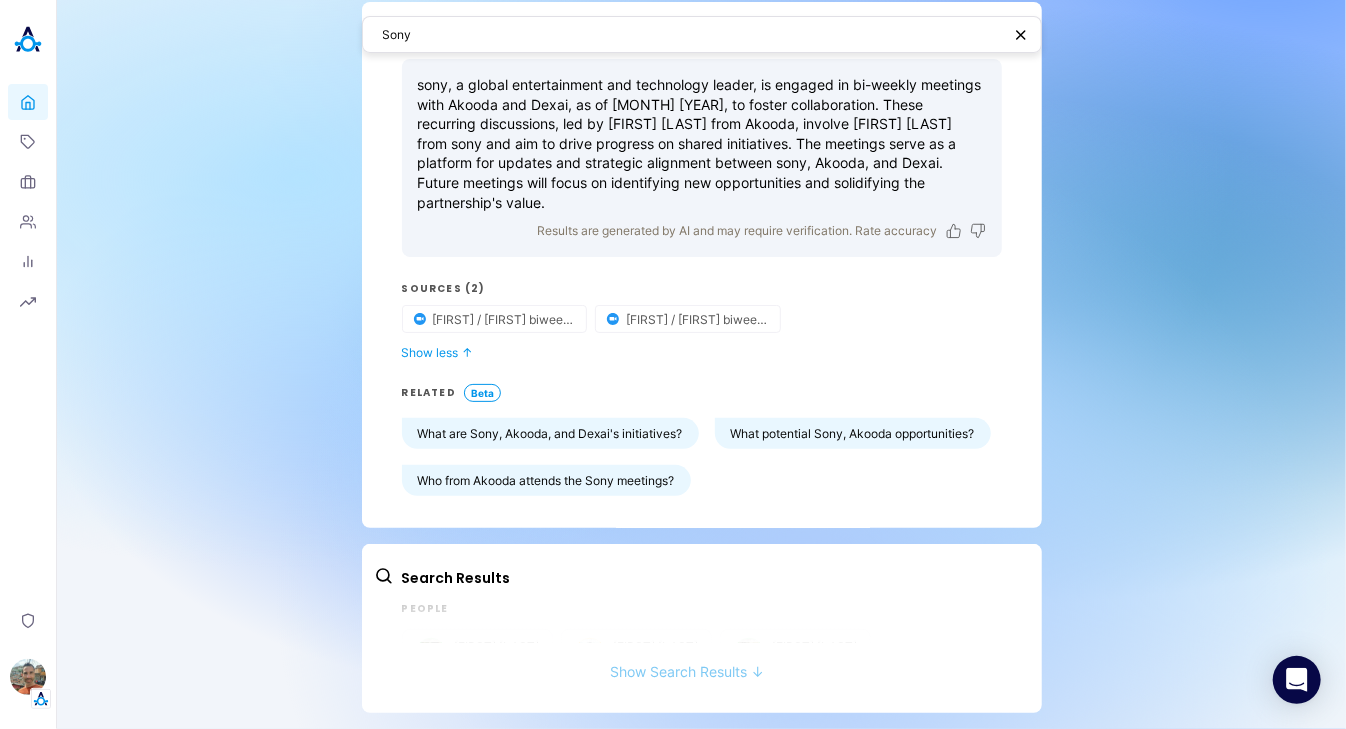 click on "Show Search Results ↓" at bounding box center (688, 661) 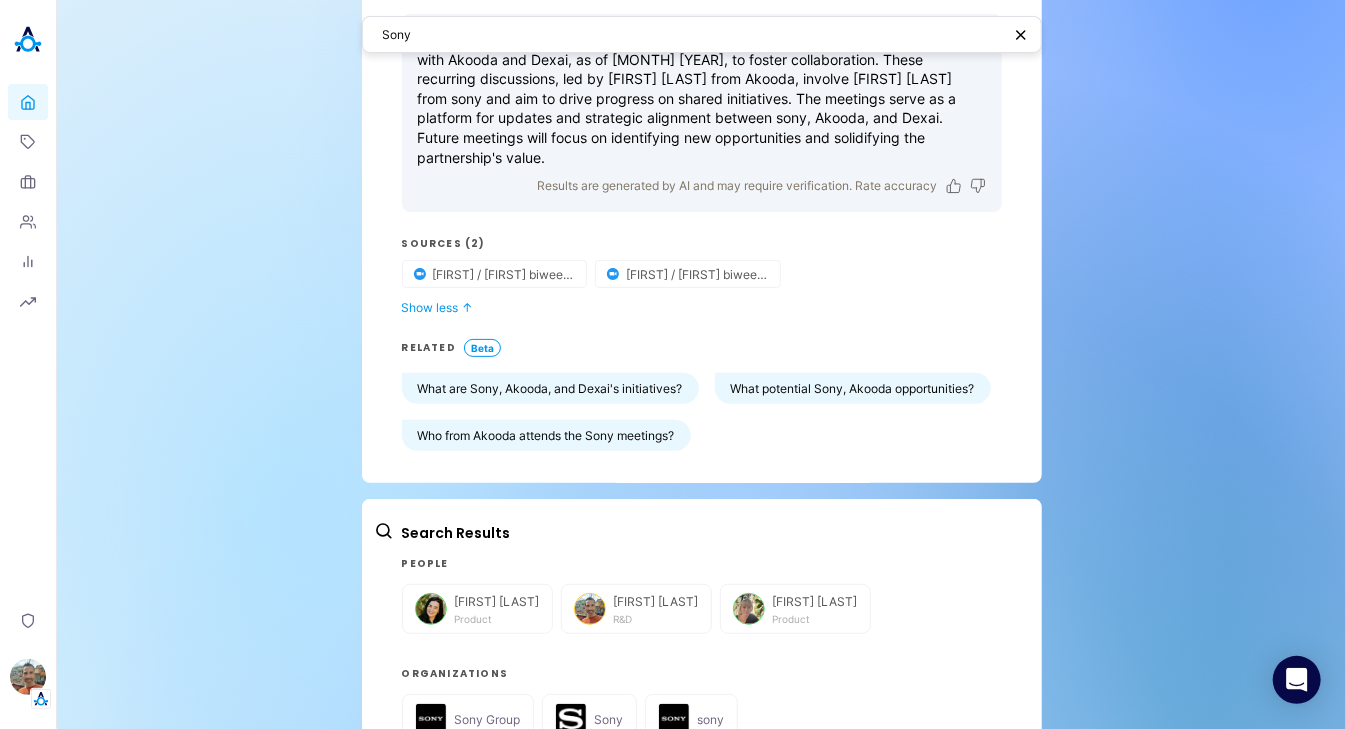 scroll, scrollTop: 373, scrollLeft: 0, axis: vertical 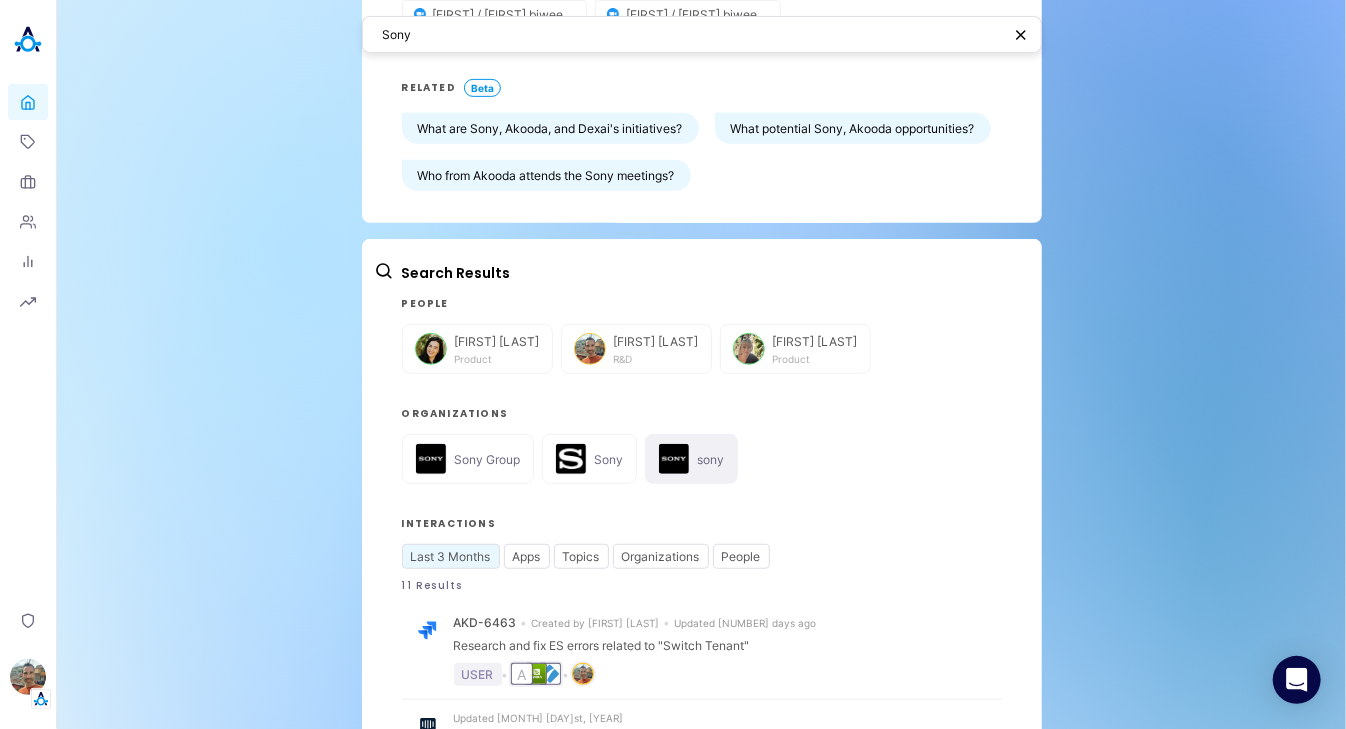 click on "sony" at bounding box center (691, 459) 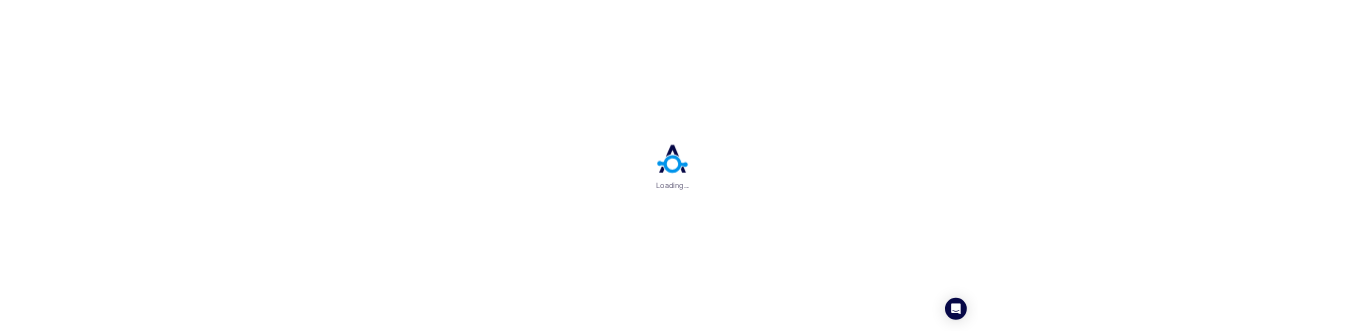 scroll, scrollTop: 0, scrollLeft: 0, axis: both 